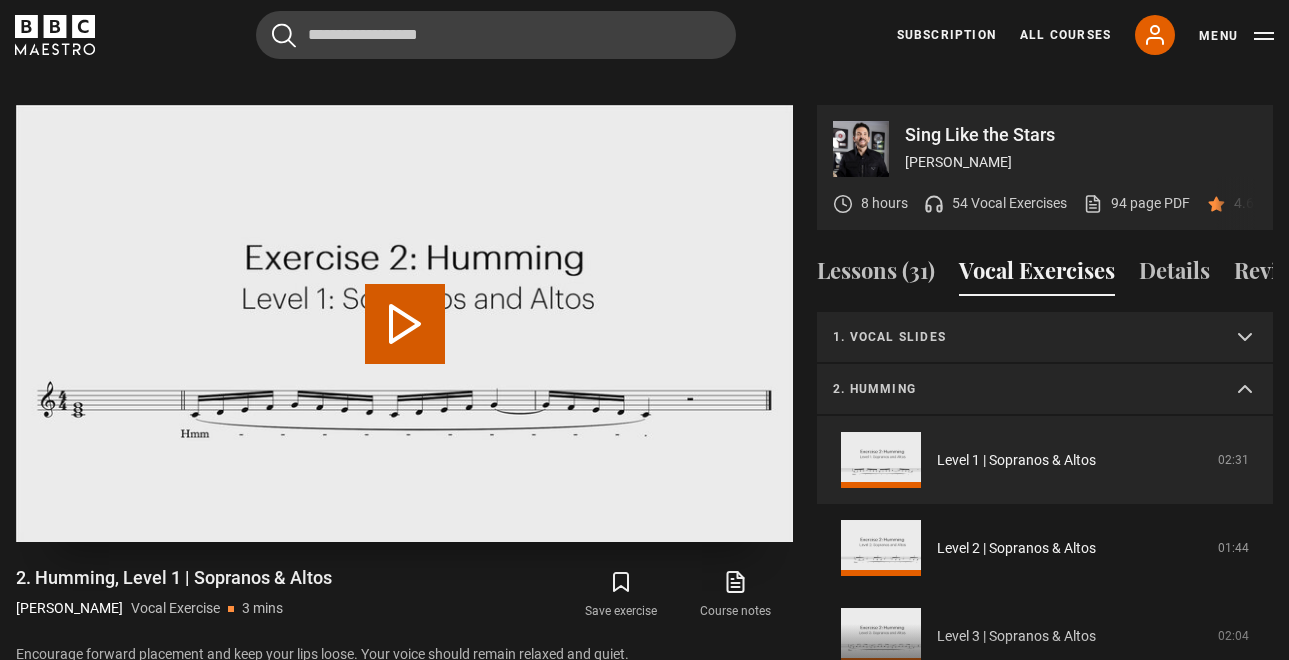 scroll, scrollTop: 957, scrollLeft: 0, axis: vertical 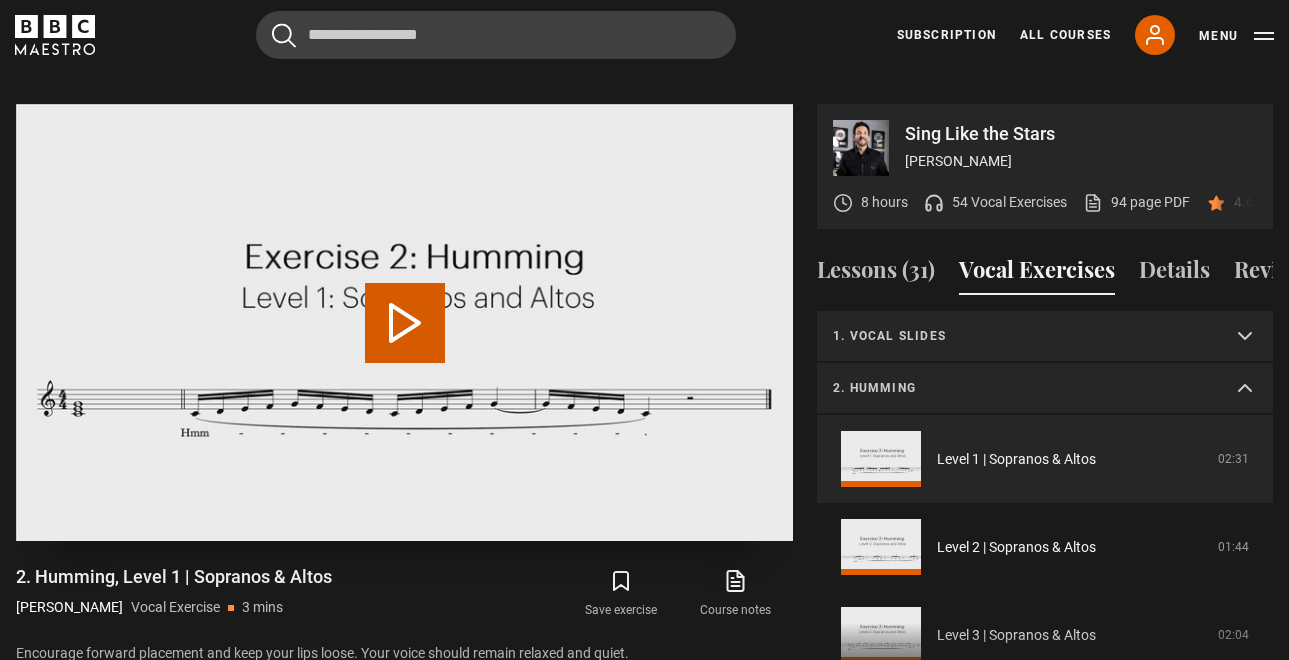 click on "Play Video" at bounding box center [405, 323] 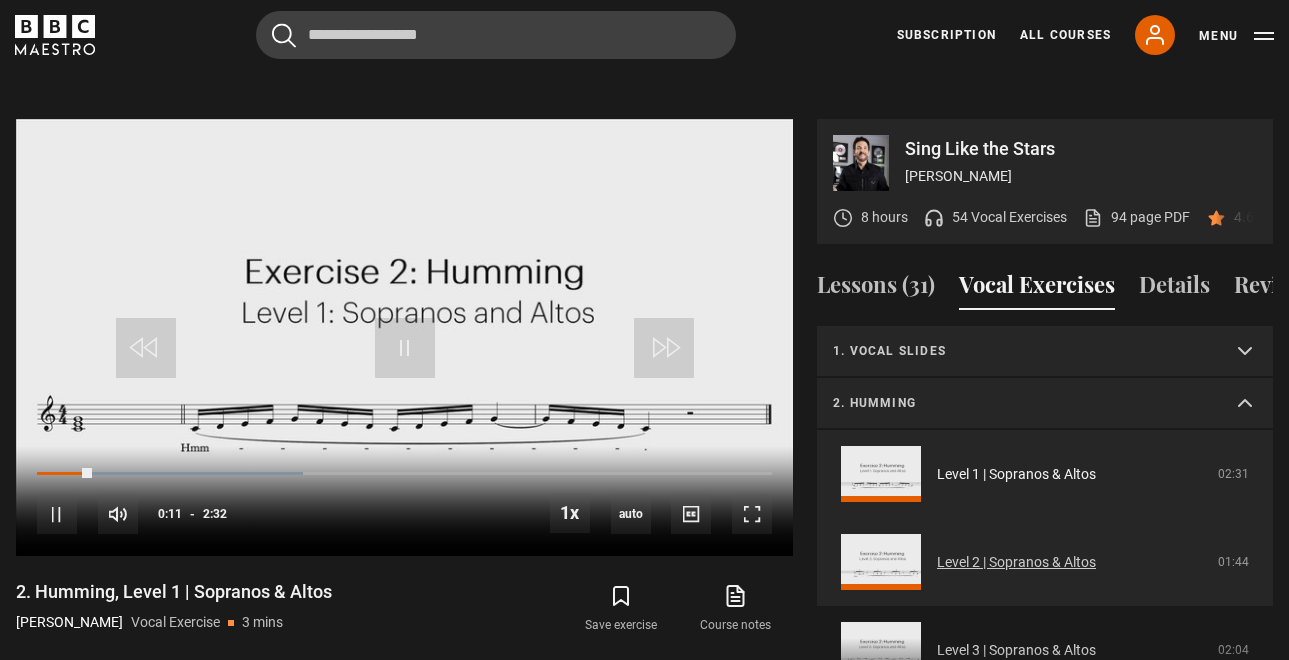 scroll, scrollTop: 970, scrollLeft: 0, axis: vertical 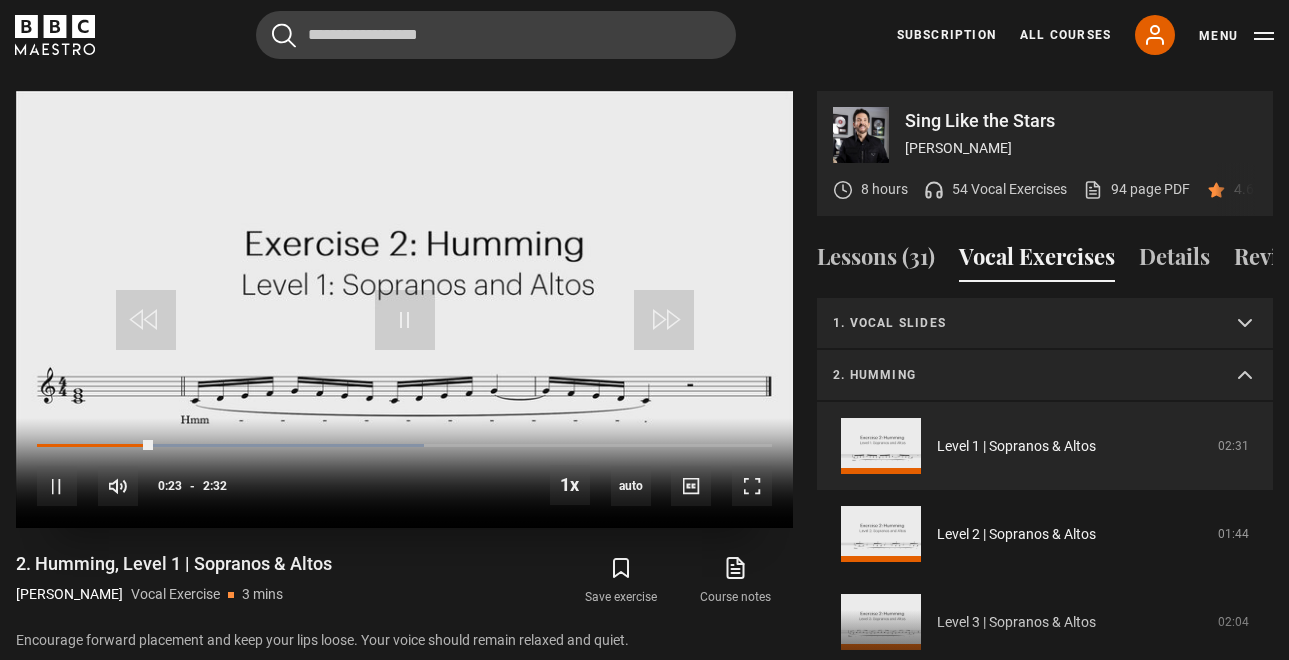 click on "10s Skip Back 10 seconds Pause 10s Skip Forward 10 seconds Loaded :  52.63% 0:29 0:24 Pause Mute 100% Current Time  0:23 - Duration  2:32 1x Playback Rate 2x 1.5x 1x , selected 0.5x auto Quality 360p 720p 1080p 2160p Auto , selected Captions captions off , selected English  Captions" at bounding box center [404, 473] 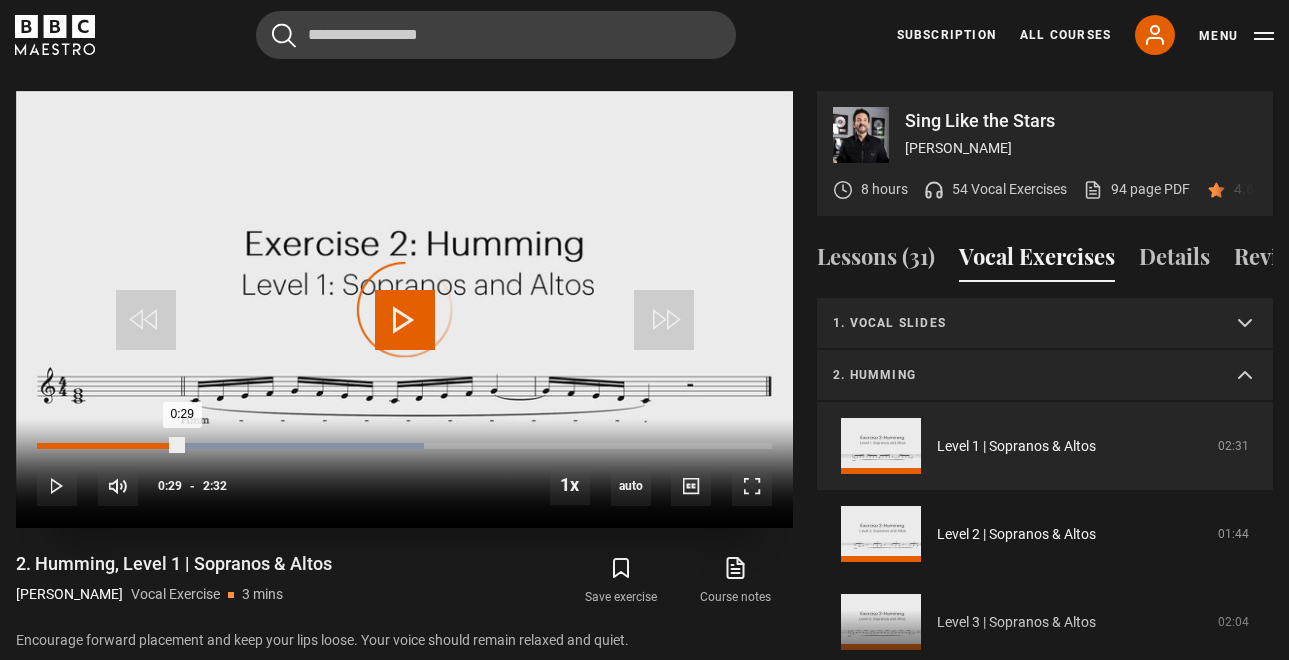 click on "Loaded :  52.63% 0:29 0:29" at bounding box center [404, 446] 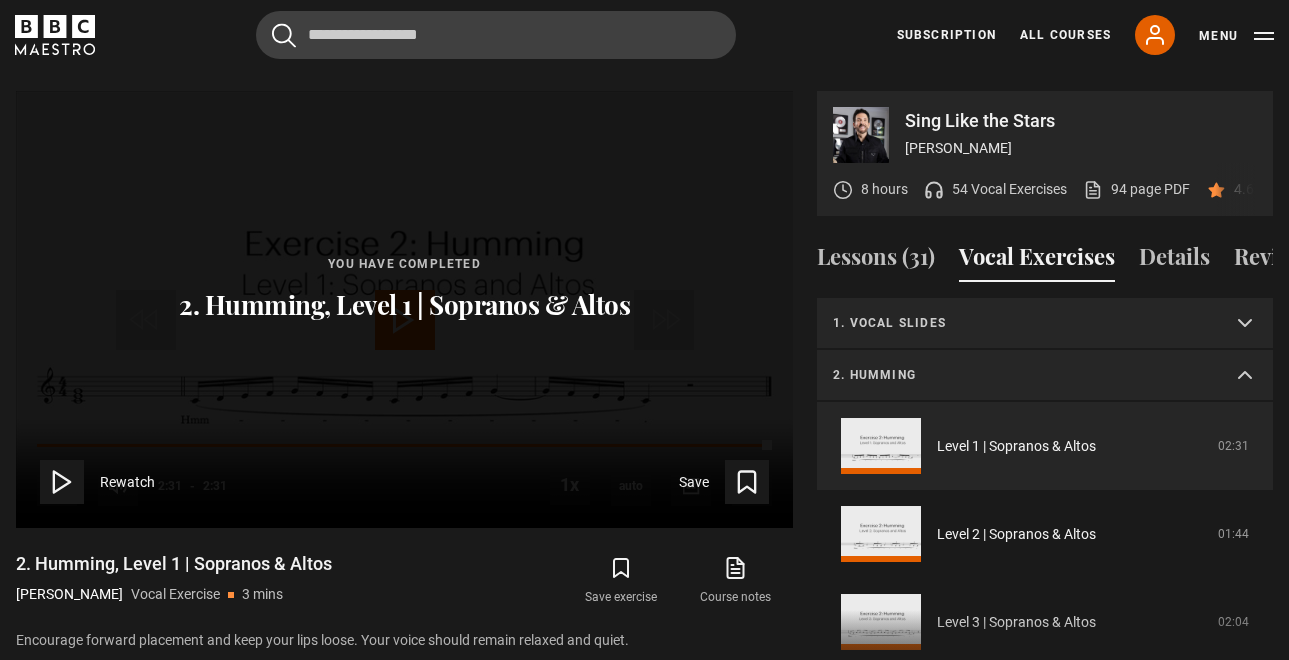click on "1. Vocal slides" at bounding box center [1021, 323] 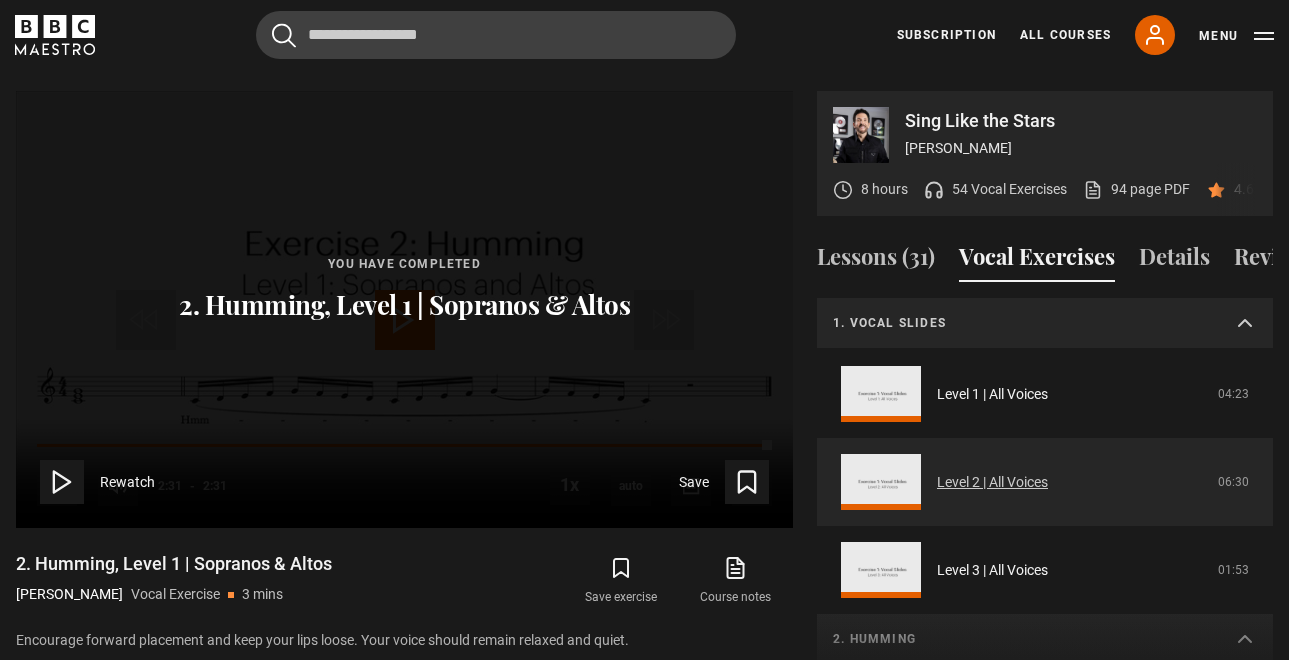 click on "Level 2 | All Voices" at bounding box center [992, 482] 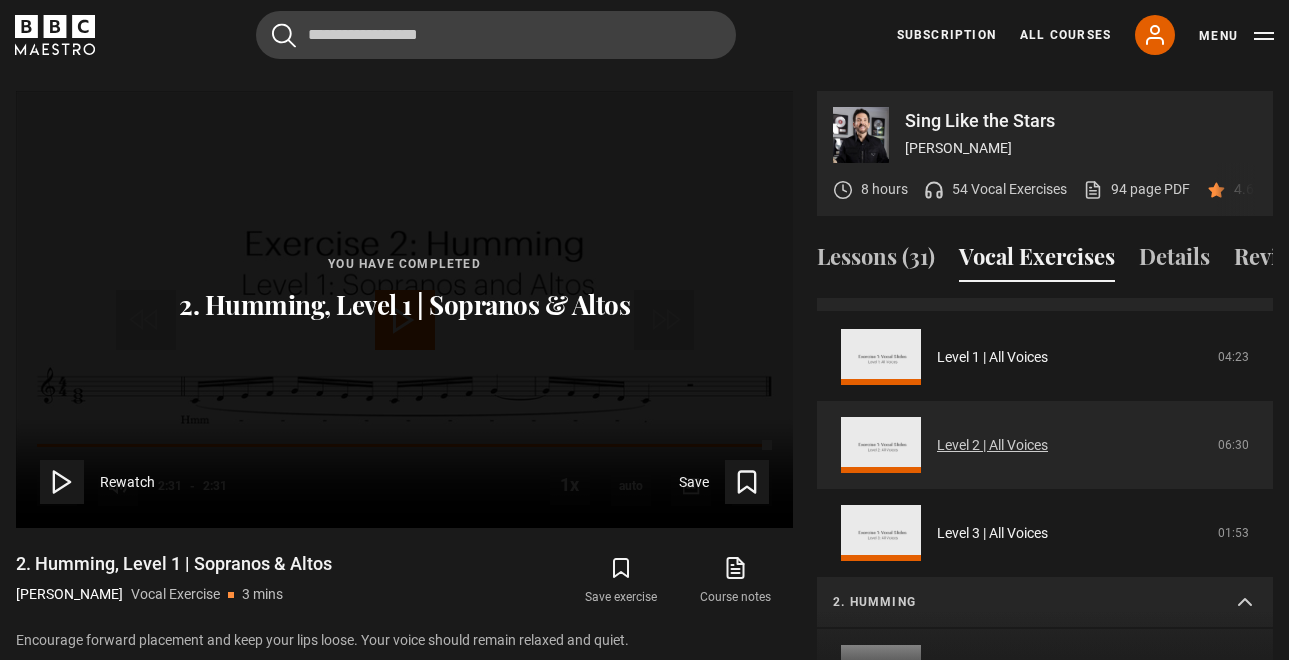 scroll, scrollTop: 40, scrollLeft: 0, axis: vertical 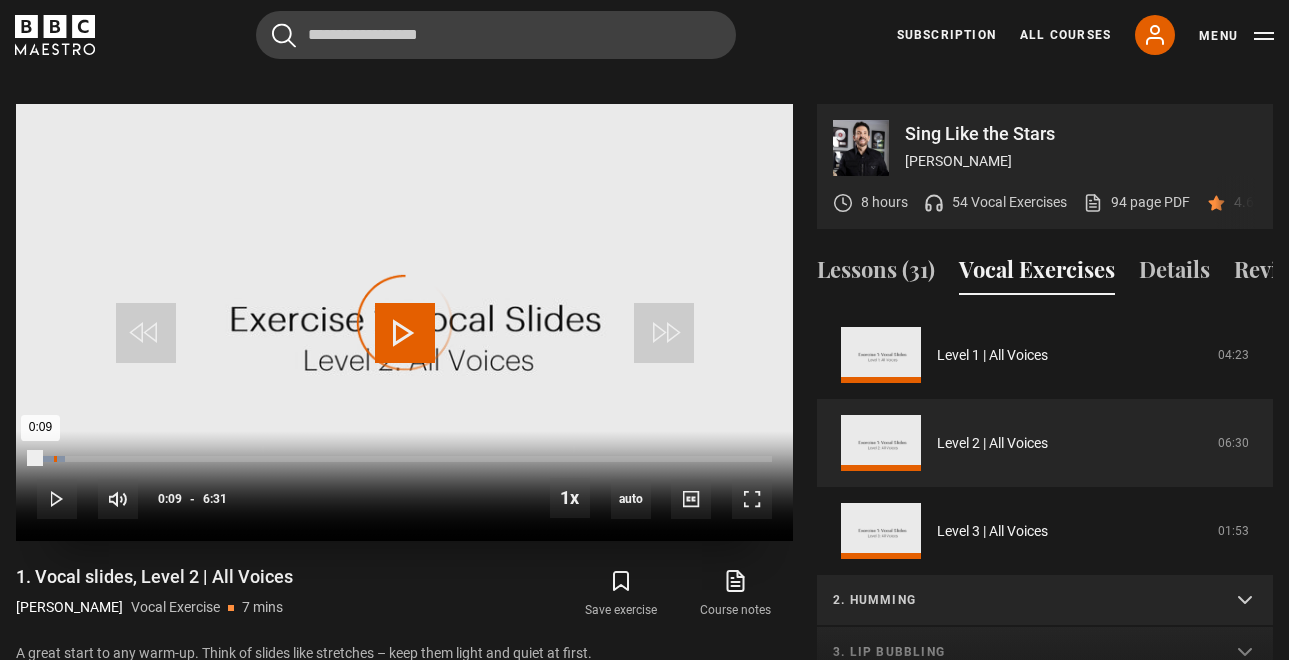 click at bounding box center (51, 459) 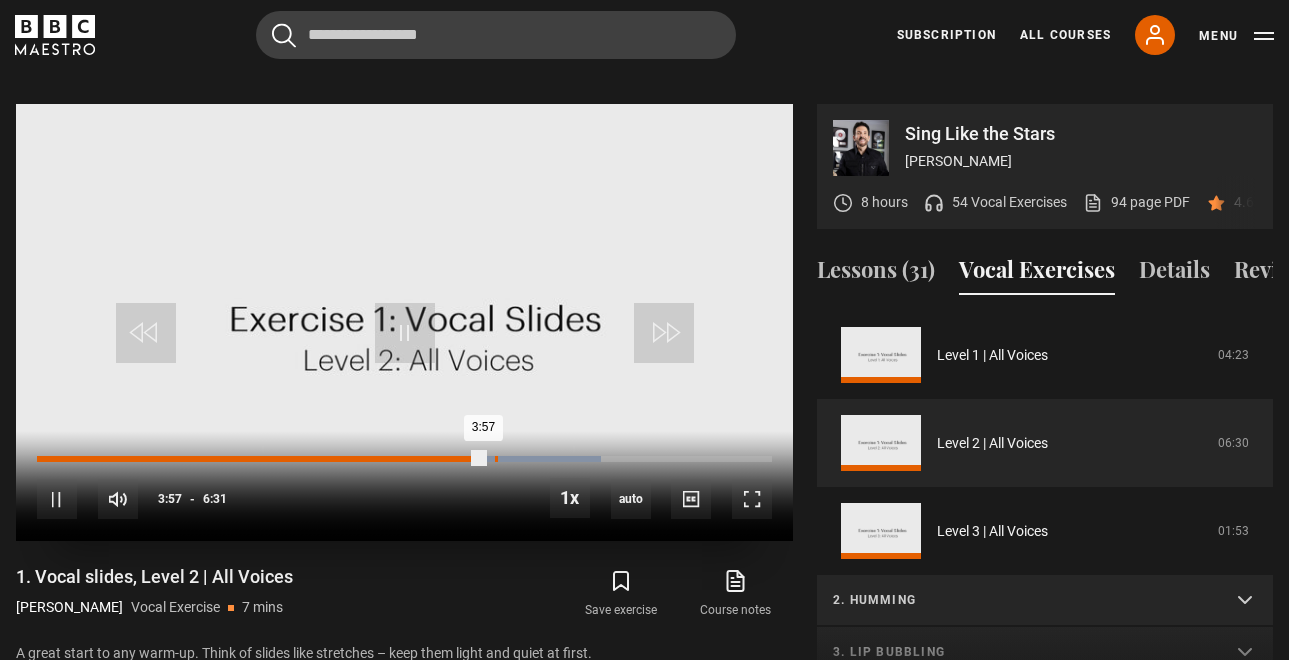 click on "4:03" at bounding box center [496, 459] 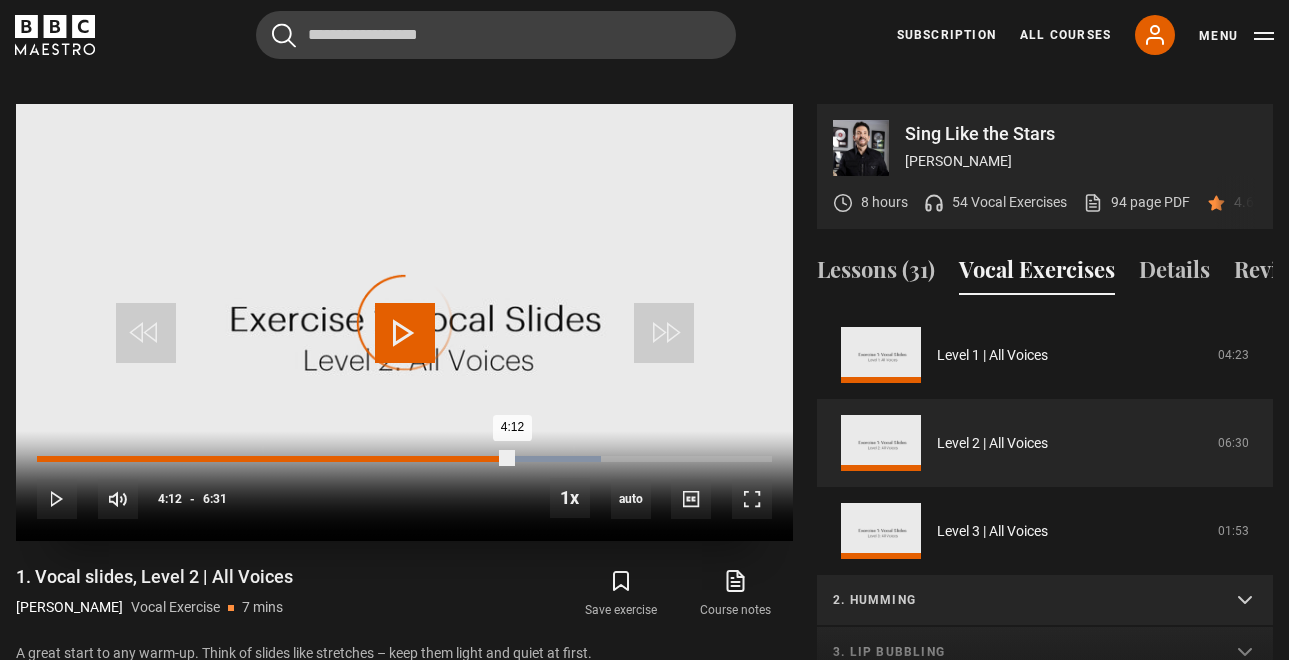 click on "Loaded :  76.73% 4:12 4:12" at bounding box center [404, 459] 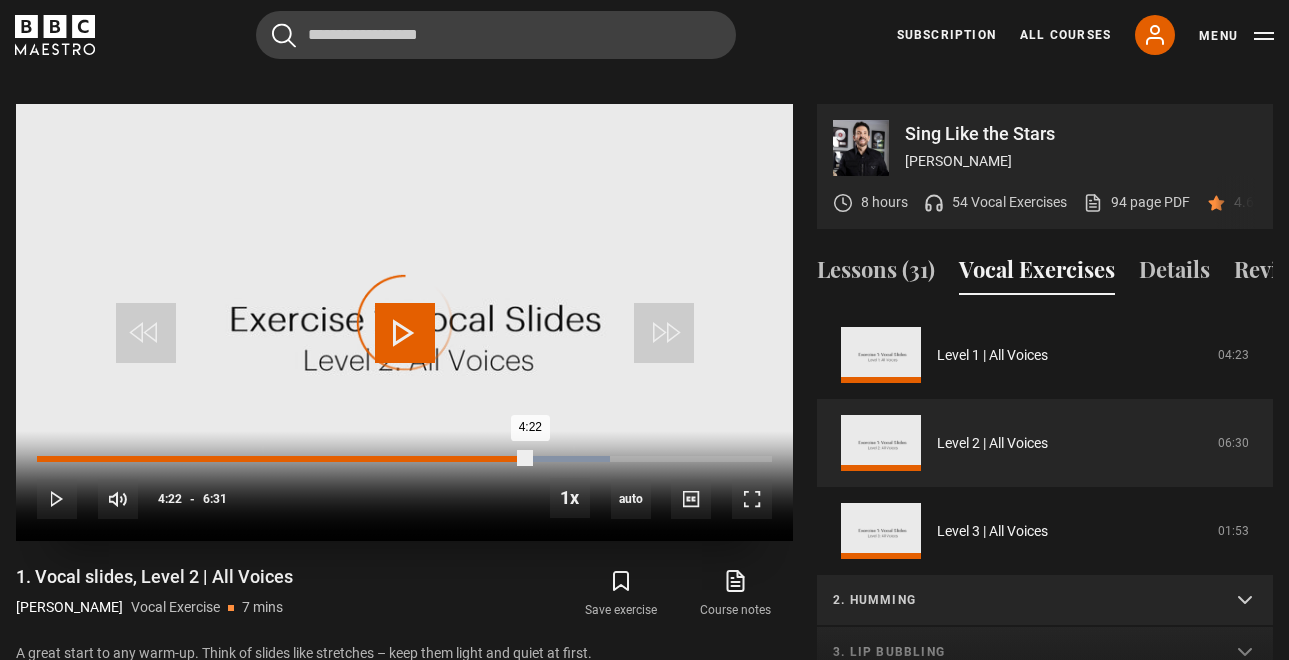 click on "Loaded :  78.01% 4:22 4:22" at bounding box center (404, 459) 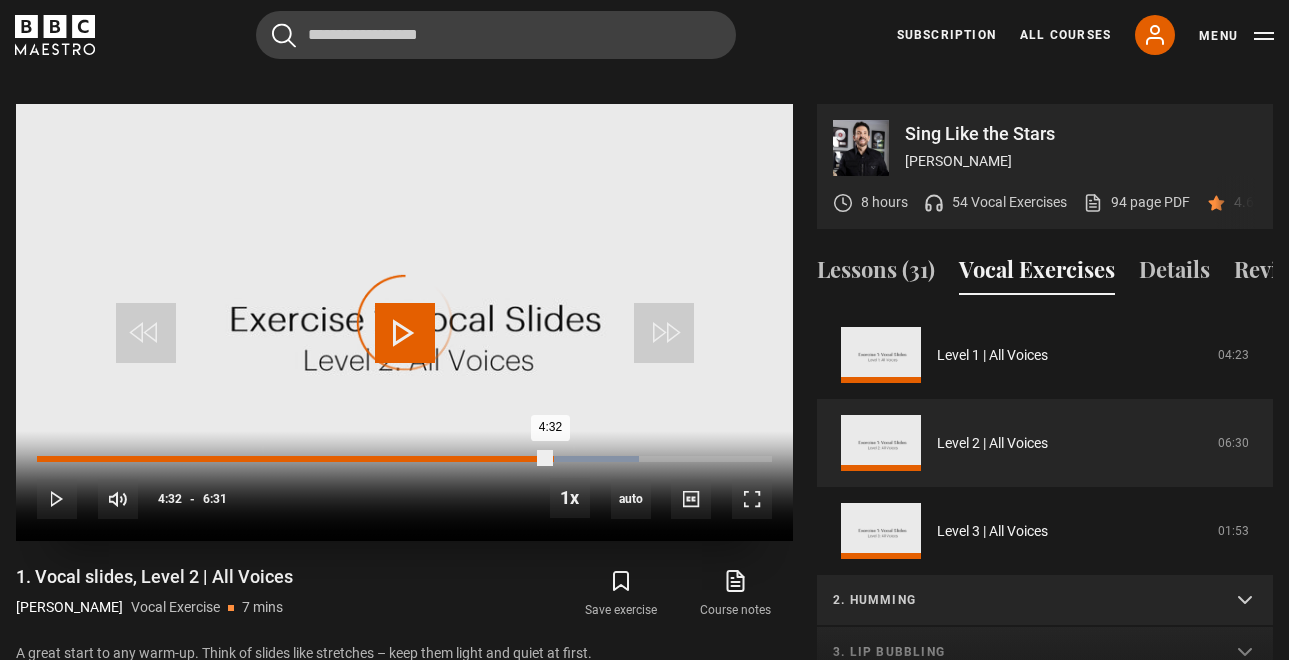 click on "Loaded :  81.84% 4:33 4:32" at bounding box center [404, 459] 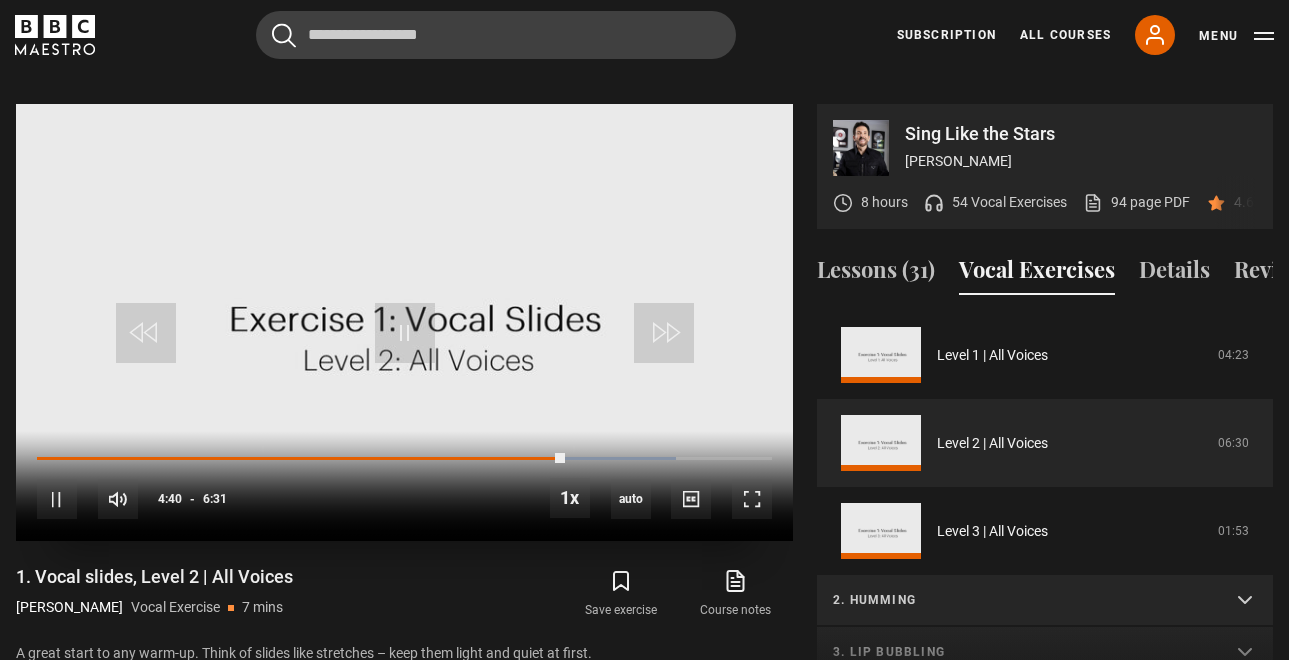 click on "10s Skip Back 10 seconds Pause 10s Skip Forward 10 seconds Loaded :  86.96% 4:49 4:40 Pause Mute Current Time  4:40 - Duration  6:31 1x Playback Rate 2x 1.5x 1x , selected 0.5x auto Quality 360p 720p 1080p 2160p Auto , selected Captions captions off , selected English  Captions" at bounding box center [404, 486] 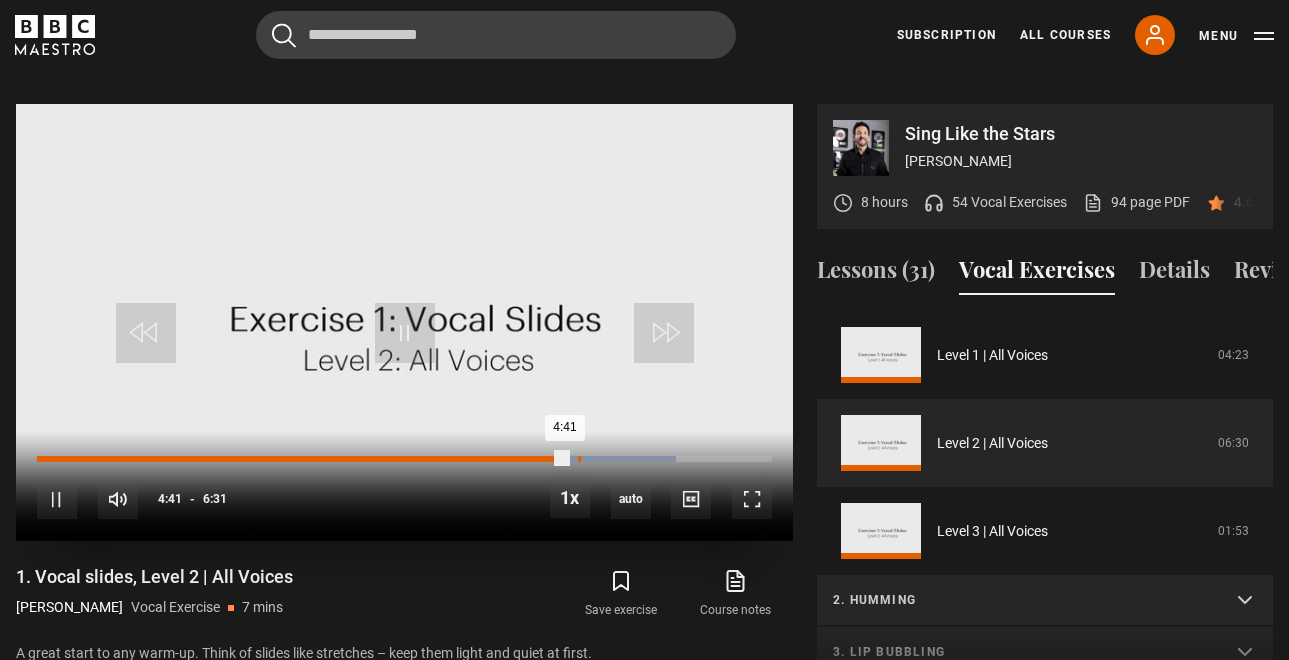click at bounding box center (596, 459) 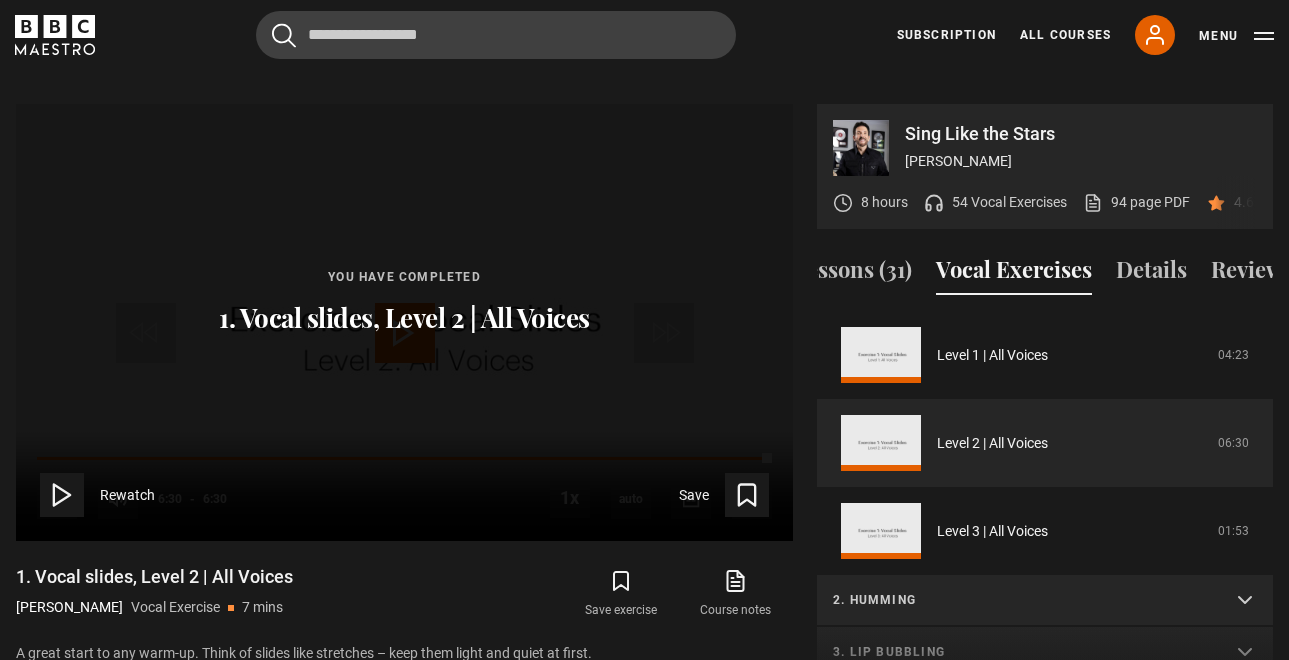 scroll, scrollTop: 0, scrollLeft: 0, axis: both 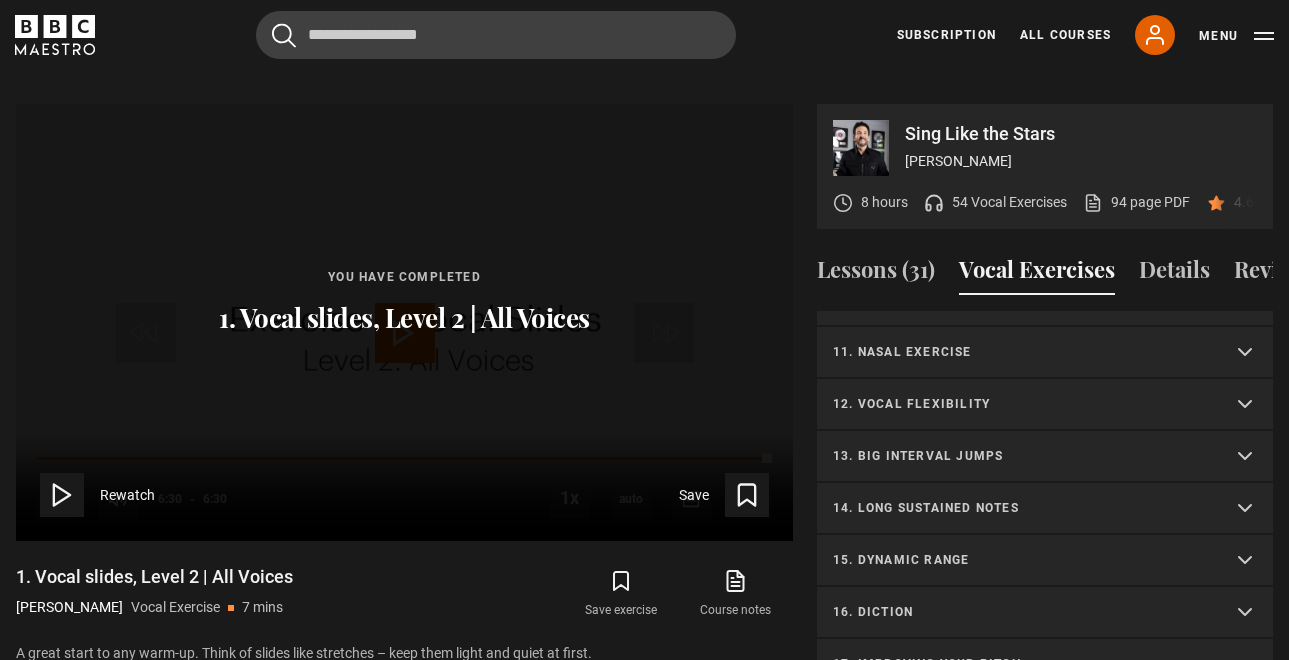 click on "12. Vocal flexibility" at bounding box center [1021, 404] 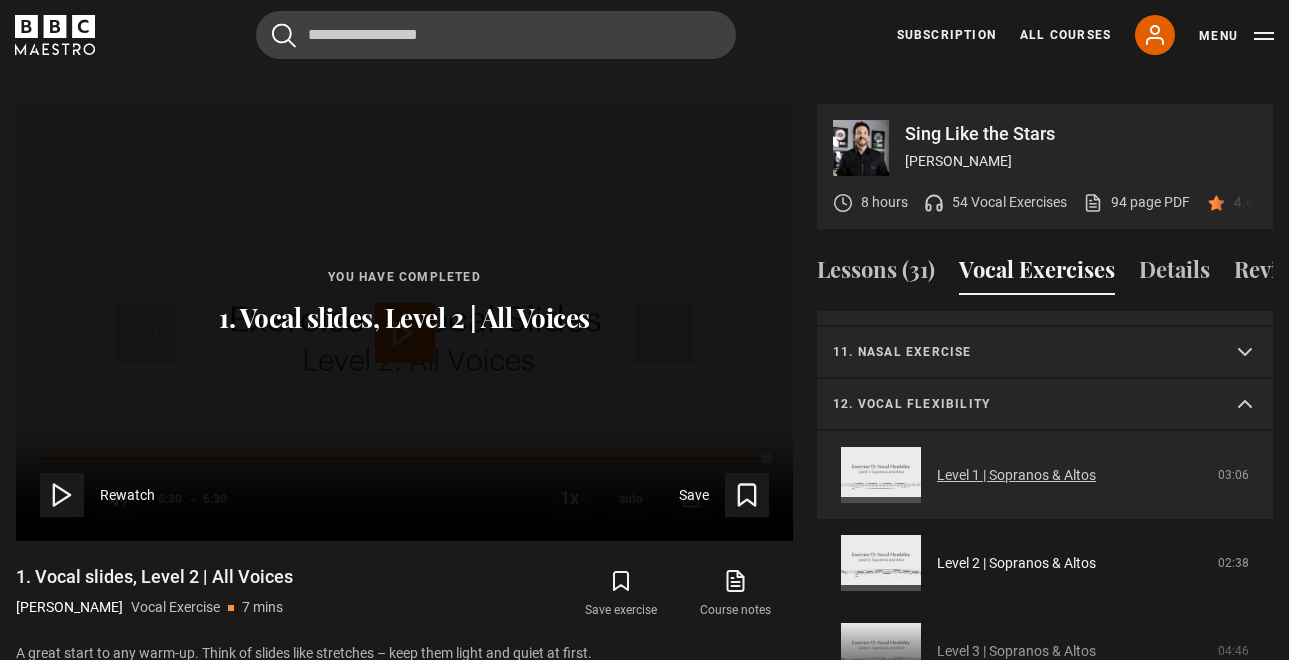 click on "Level 1 | Sopranos & Altos" at bounding box center [1016, 475] 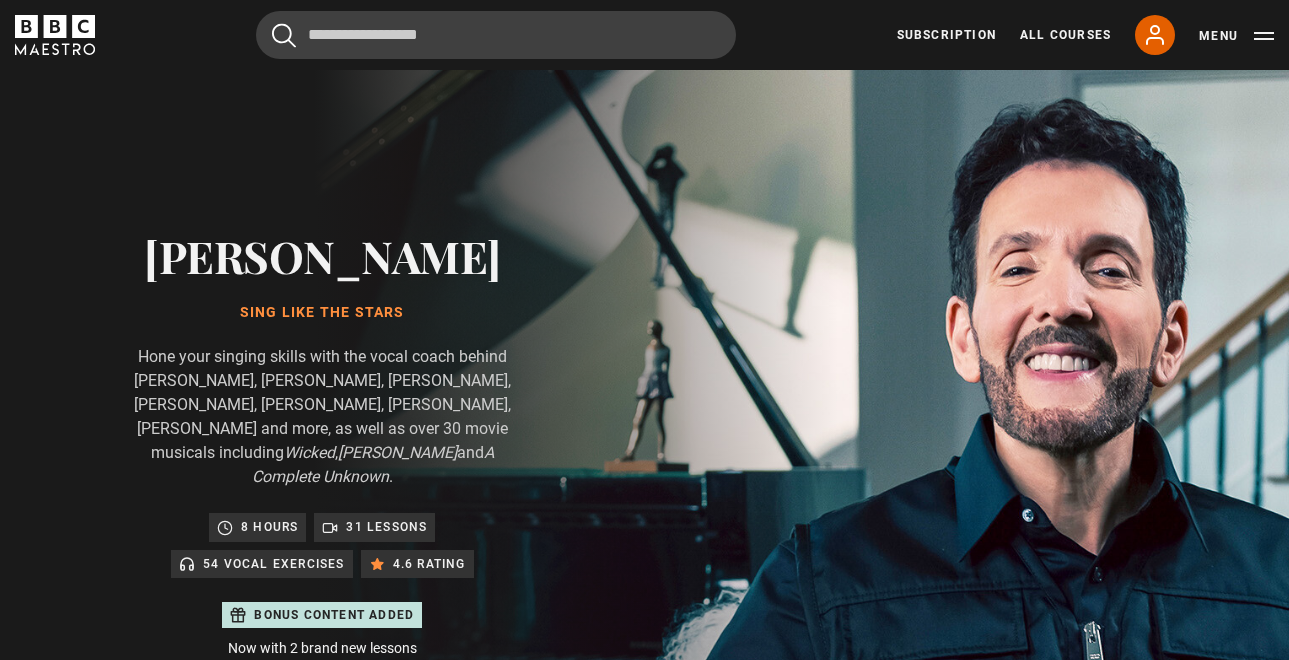 scroll, scrollTop: 957, scrollLeft: 0, axis: vertical 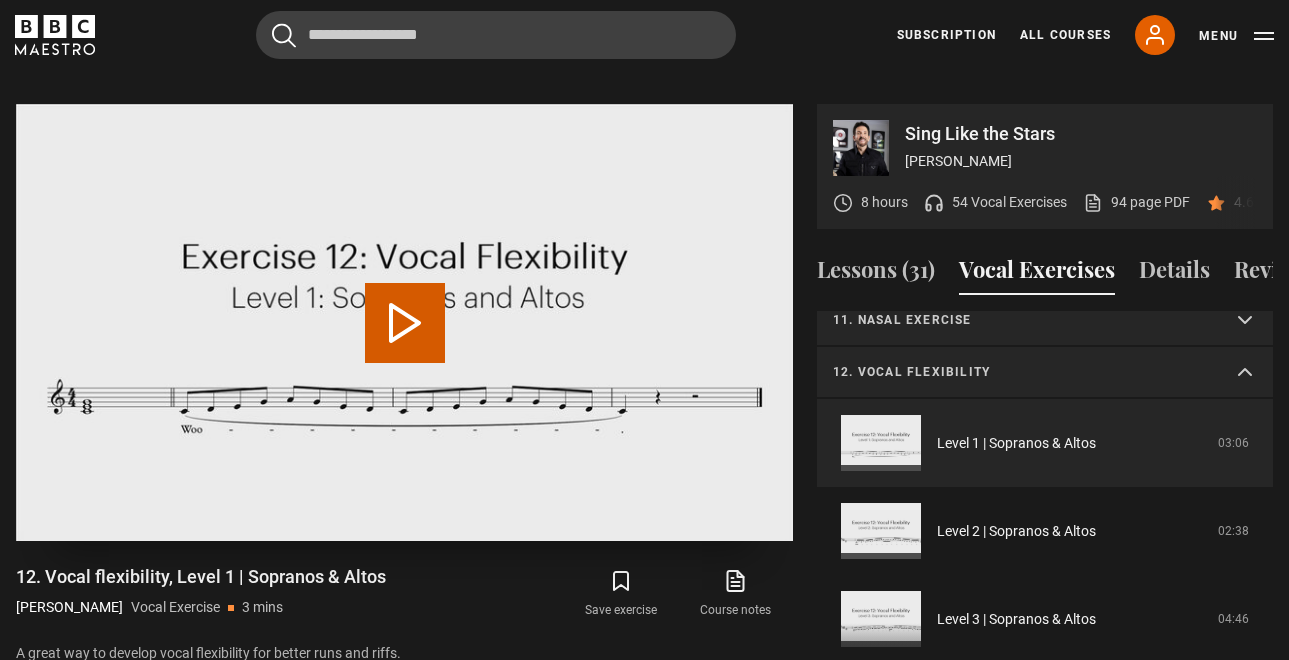 click on "Play Video" at bounding box center (405, 323) 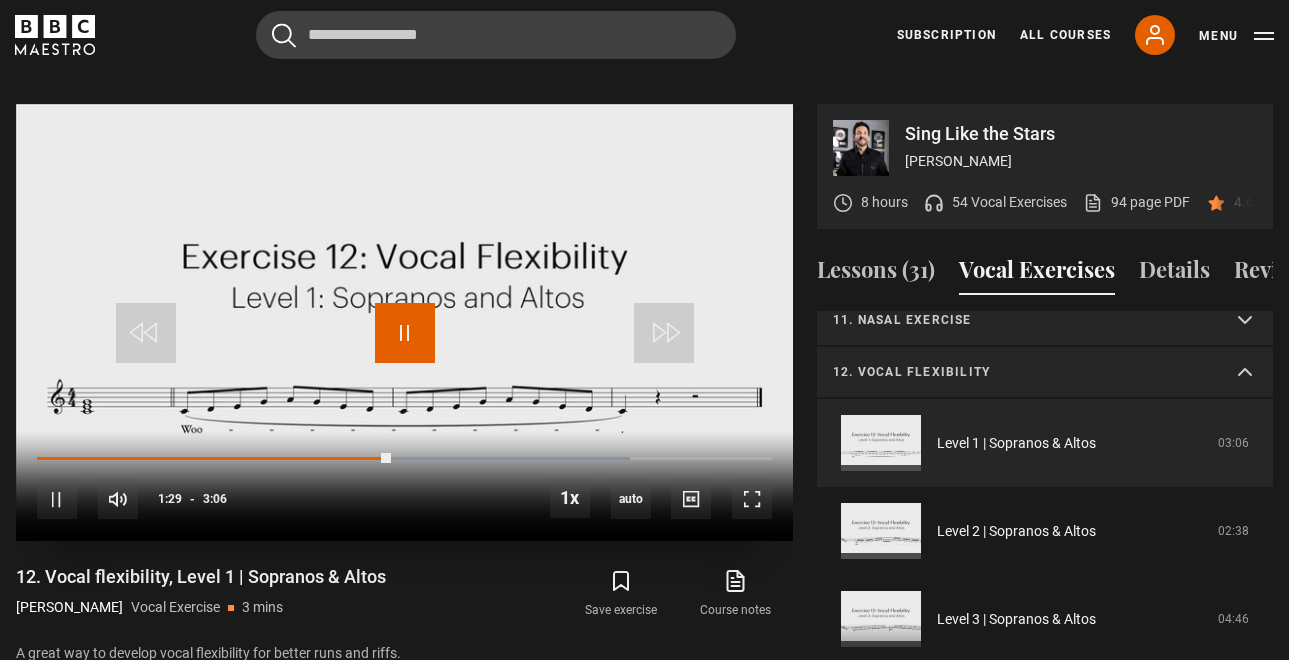 click at bounding box center [405, 333] 